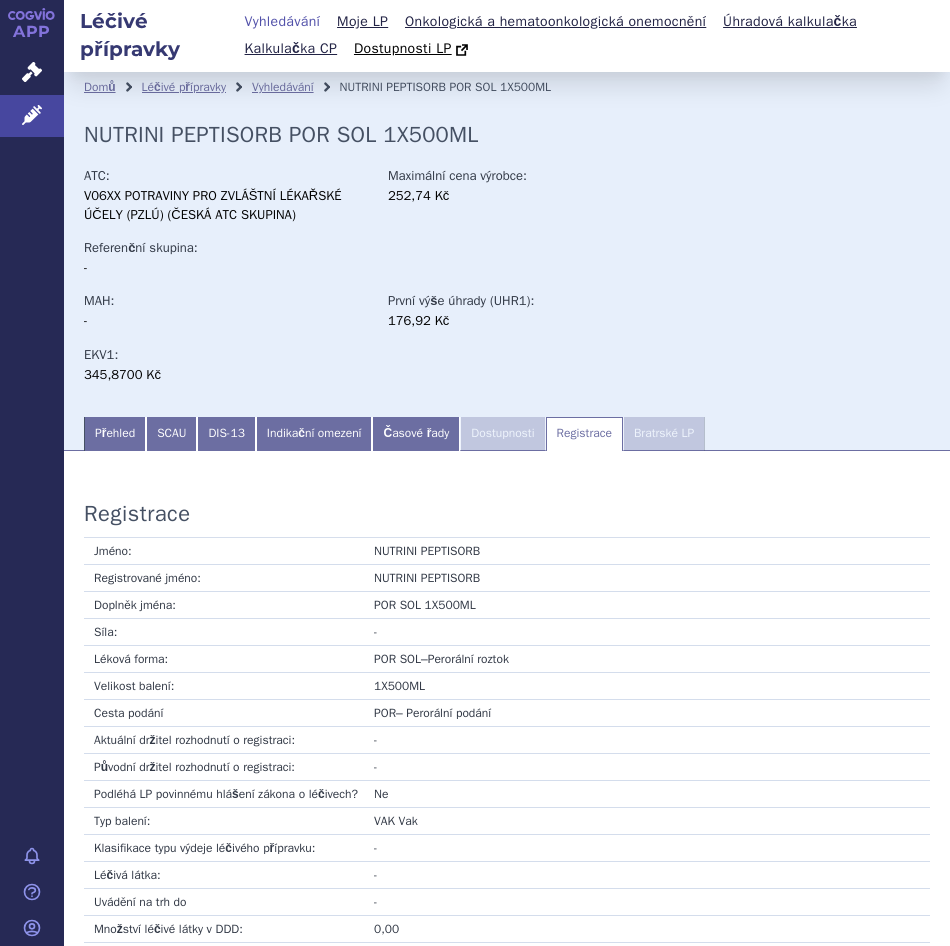 scroll, scrollTop: 0, scrollLeft: 0, axis: both 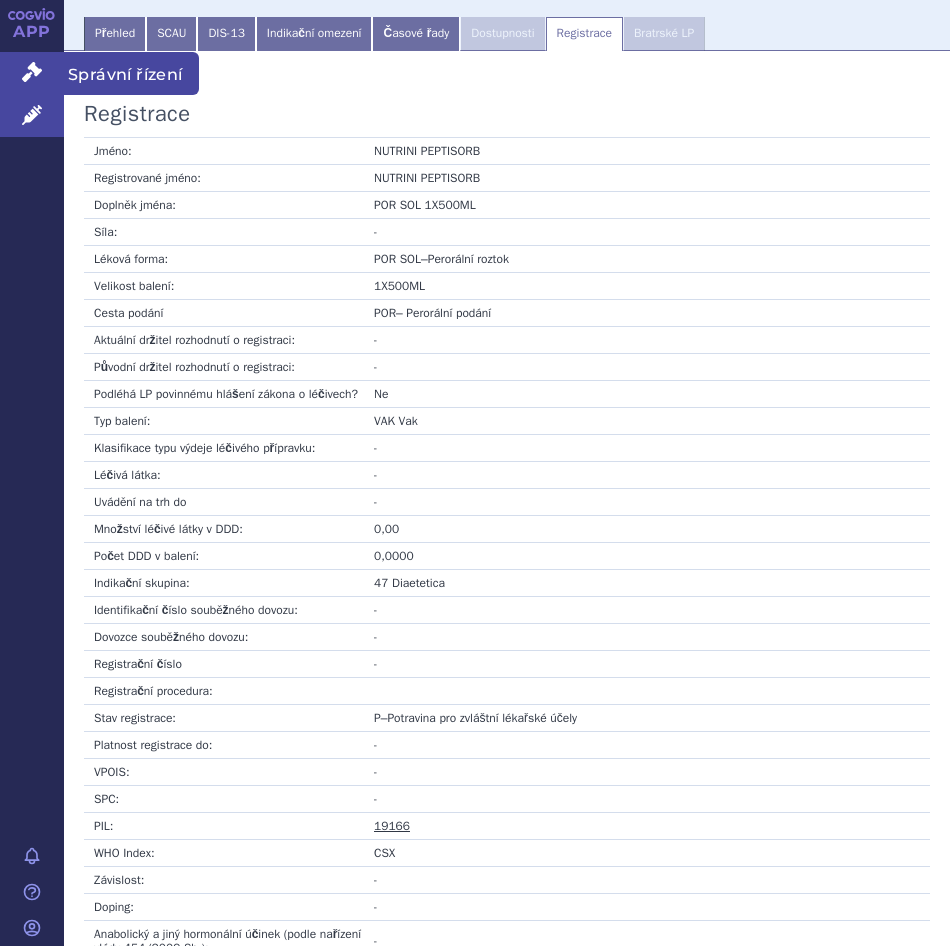 click 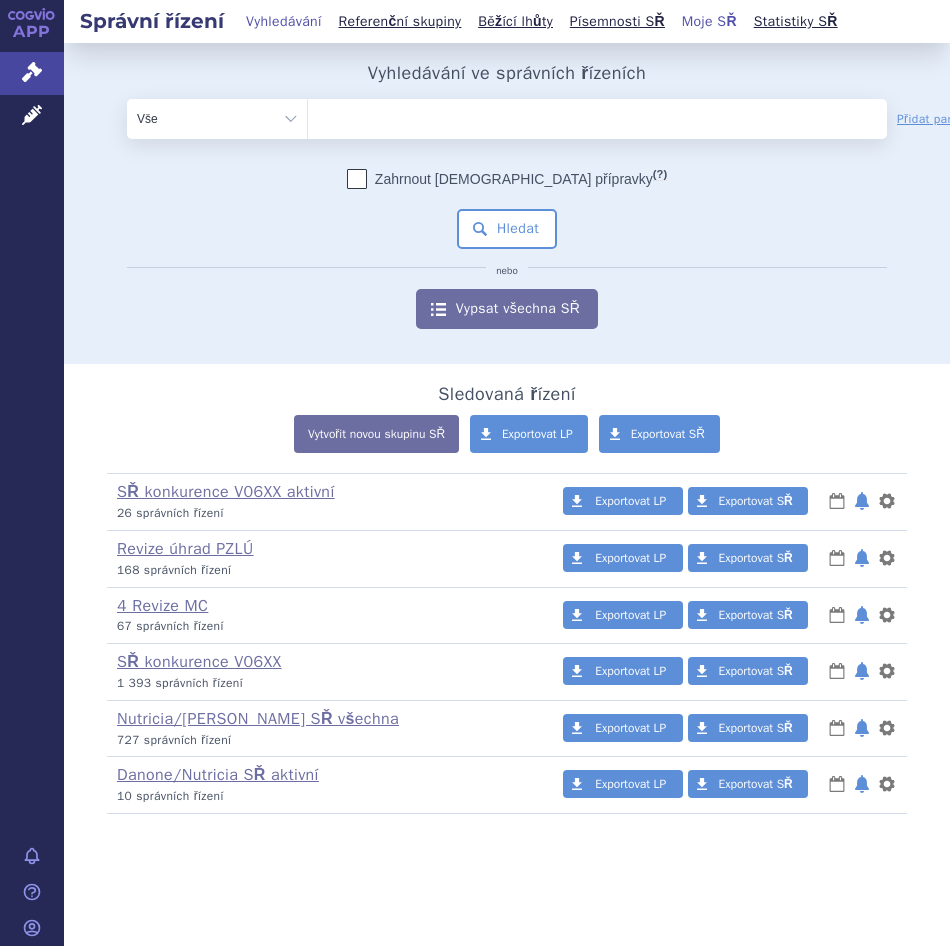 scroll, scrollTop: 0, scrollLeft: 0, axis: both 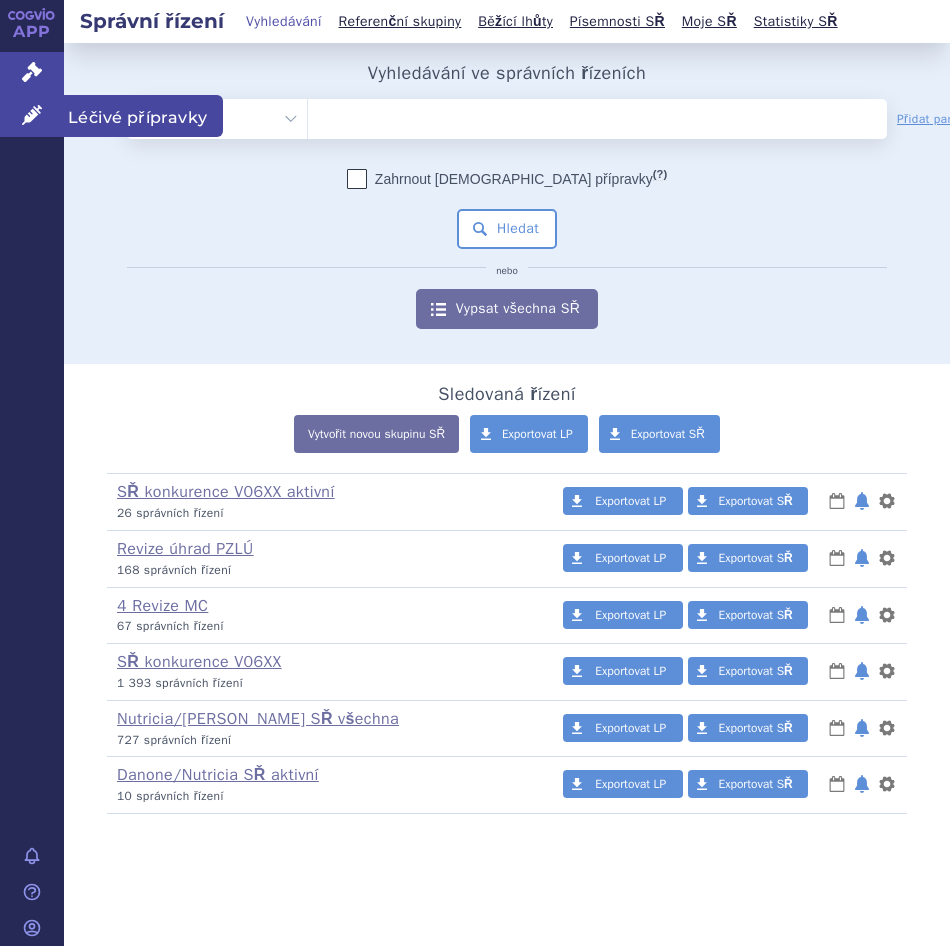 click on "Léčivé přípravky" at bounding box center [32, 116] 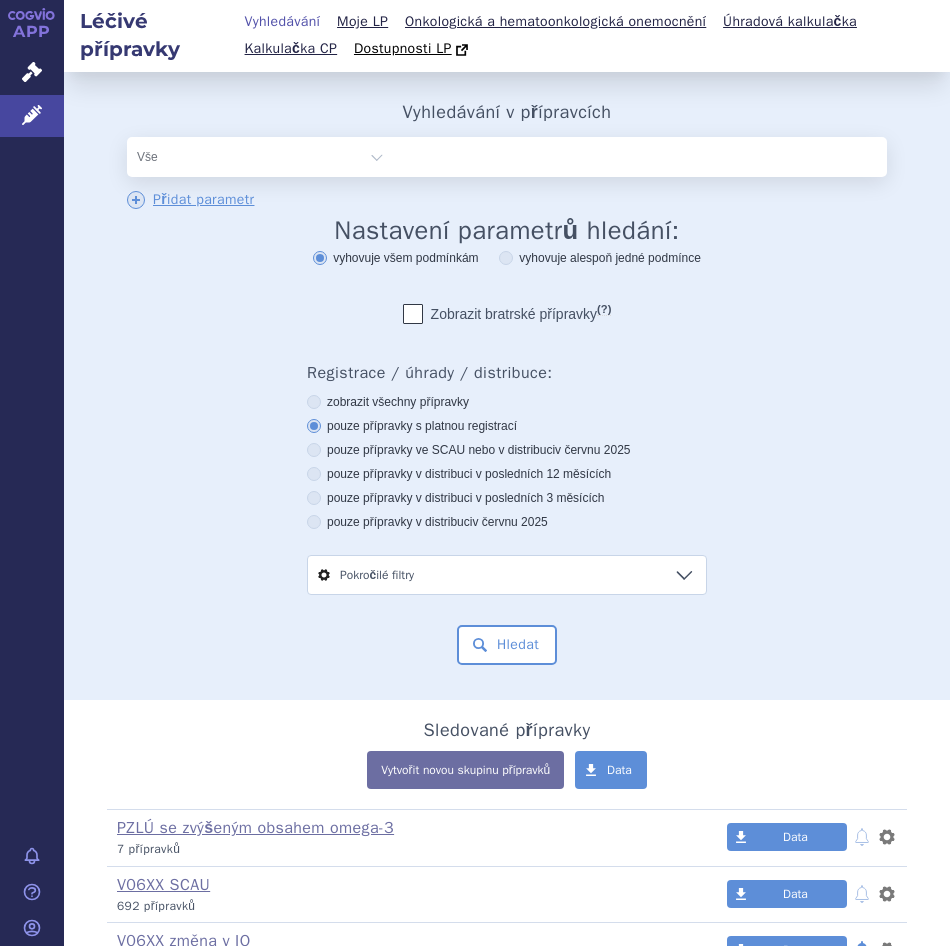 scroll, scrollTop: 0, scrollLeft: 0, axis: both 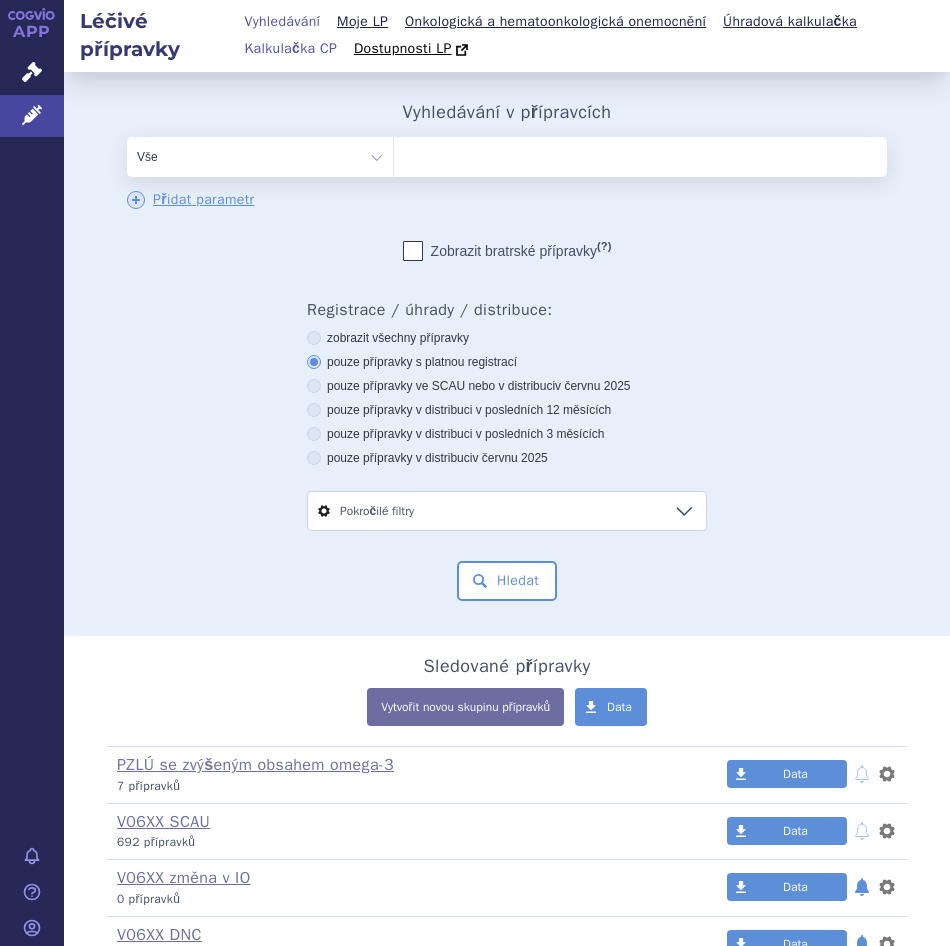 click on "Kalkulačka CP" at bounding box center (291, 48) 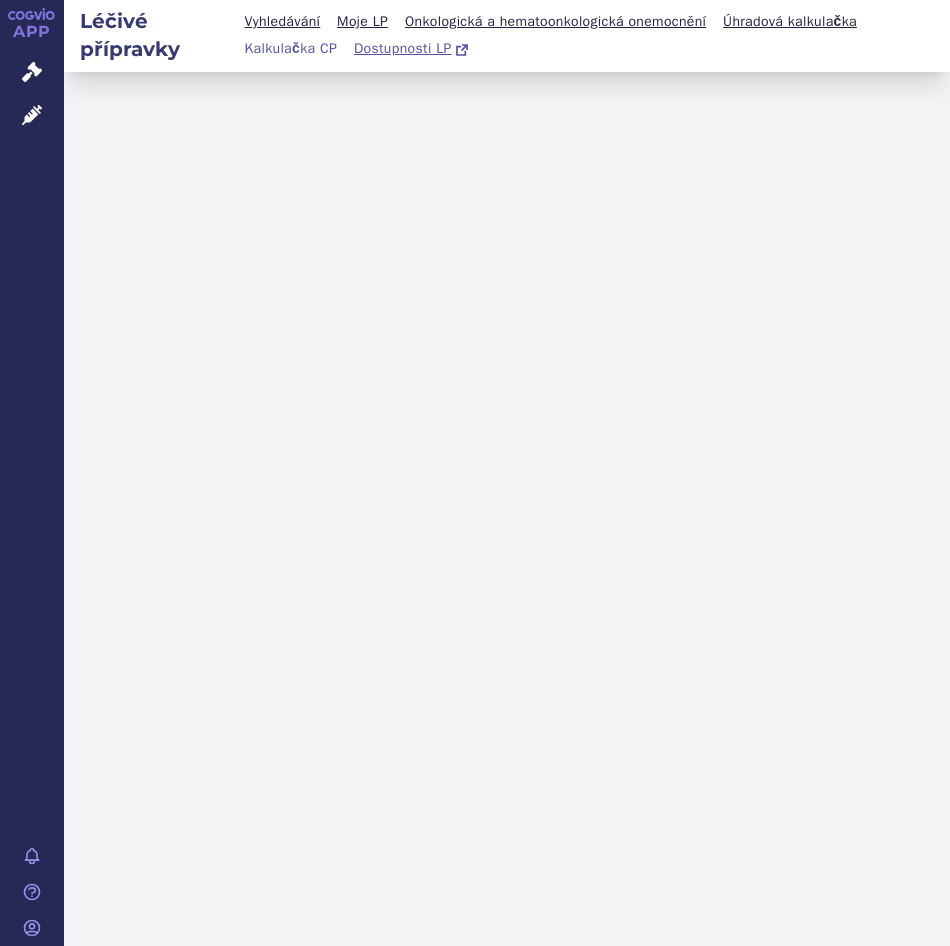 scroll, scrollTop: 0, scrollLeft: 0, axis: both 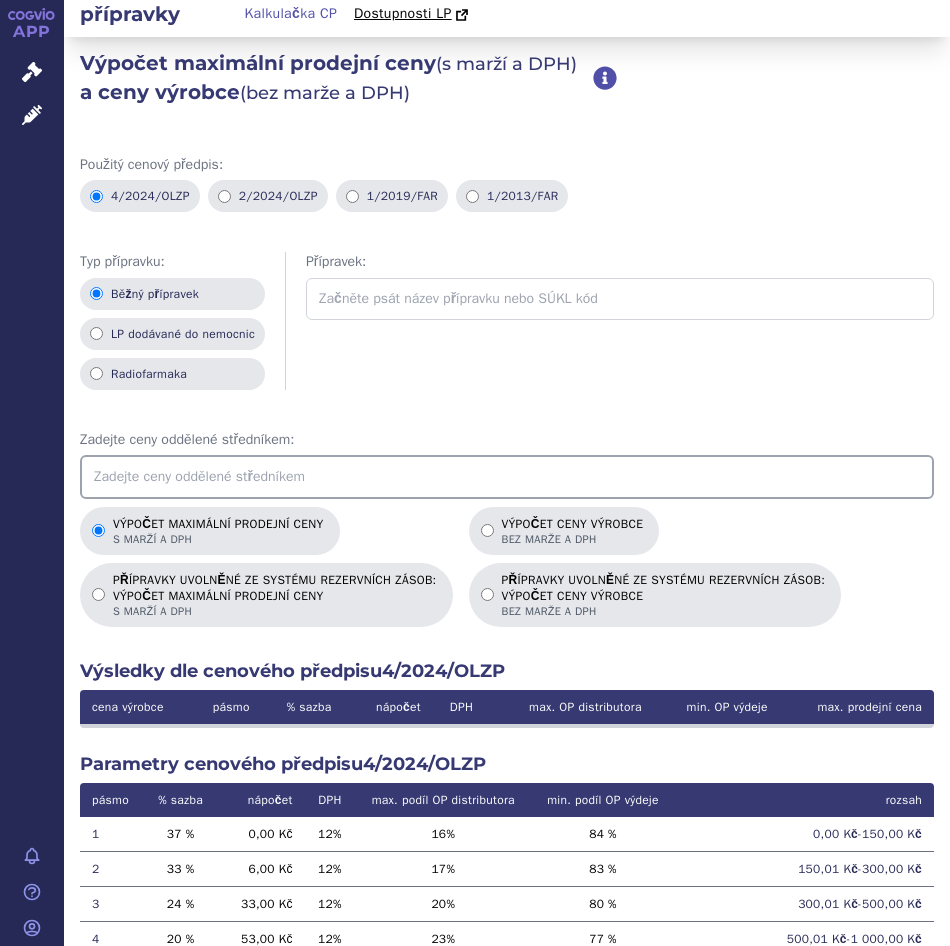 click at bounding box center [507, 477] 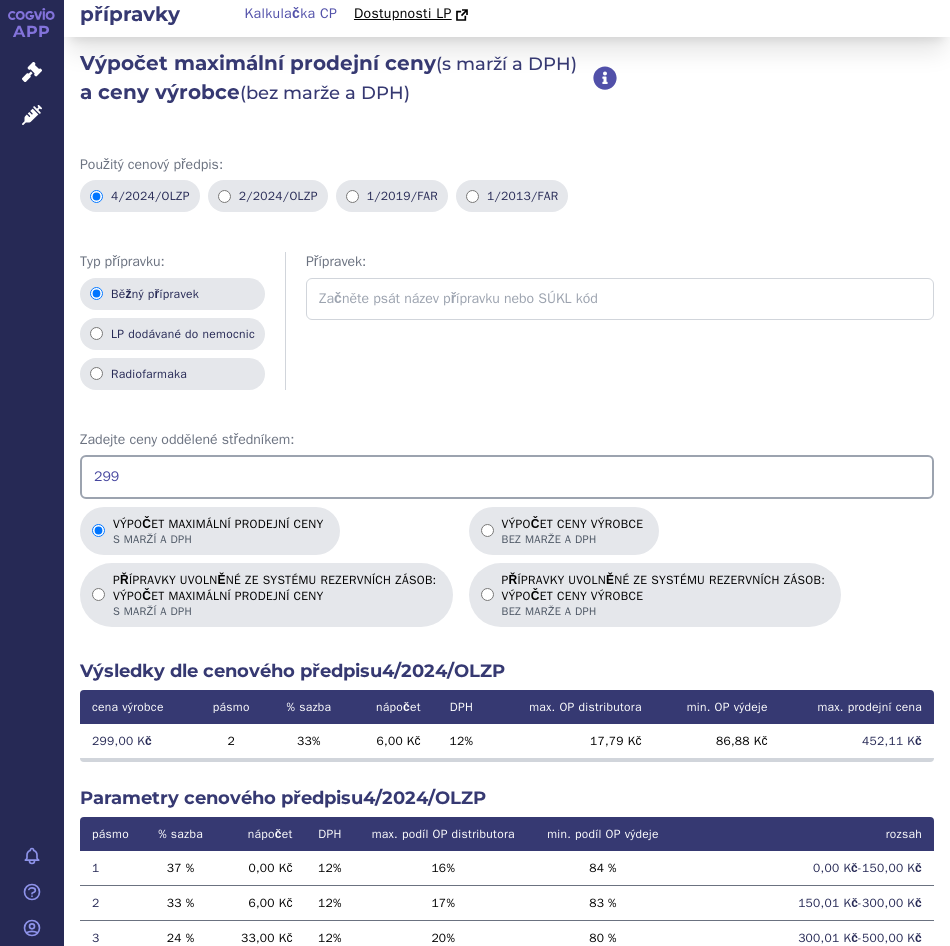 drag, startPoint x: 163, startPoint y: 484, endPoint x: 57, endPoint y: 478, distance: 106.16968 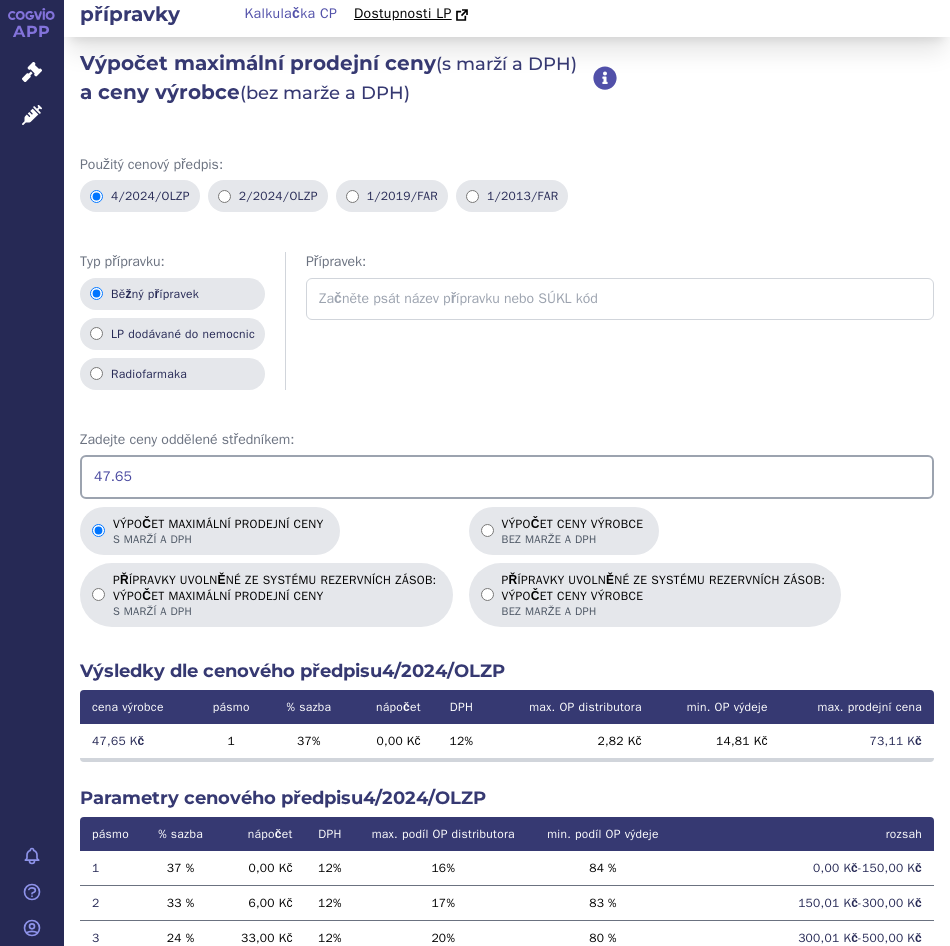 drag, startPoint x: 147, startPoint y: 471, endPoint x: 7, endPoint y: 479, distance: 140.22838 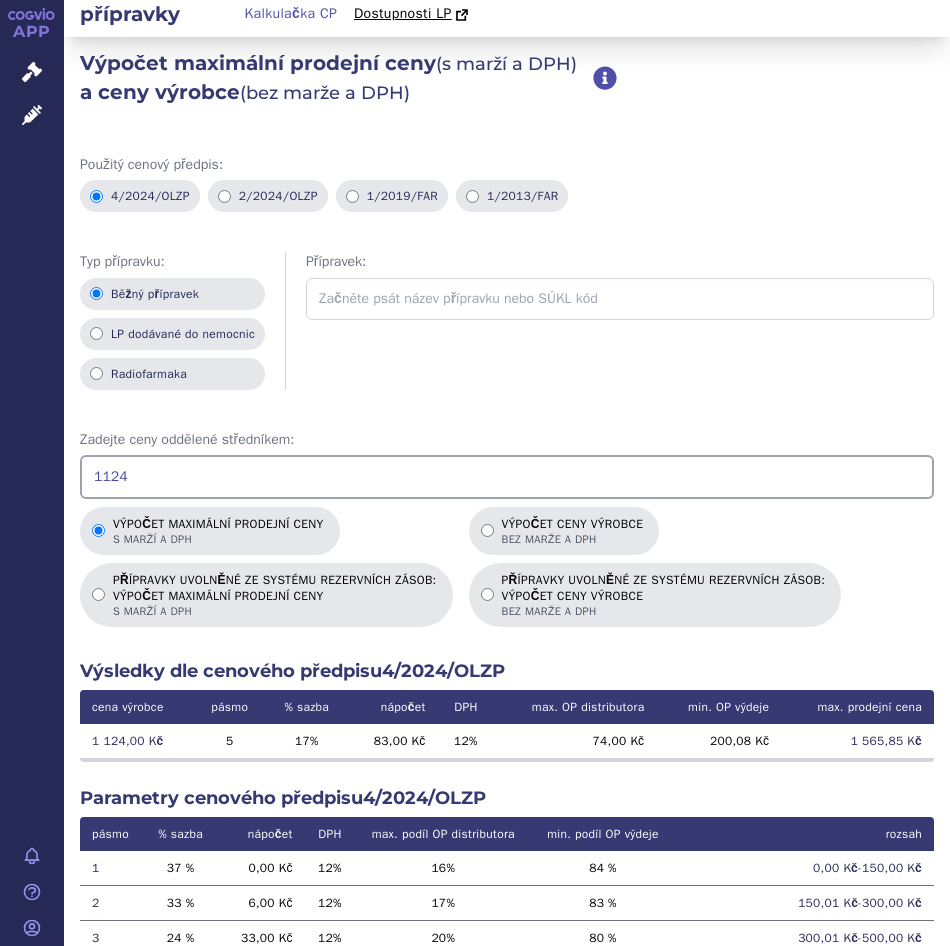 drag, startPoint x: 124, startPoint y: 480, endPoint x: 82, endPoint y: 470, distance: 43.174065 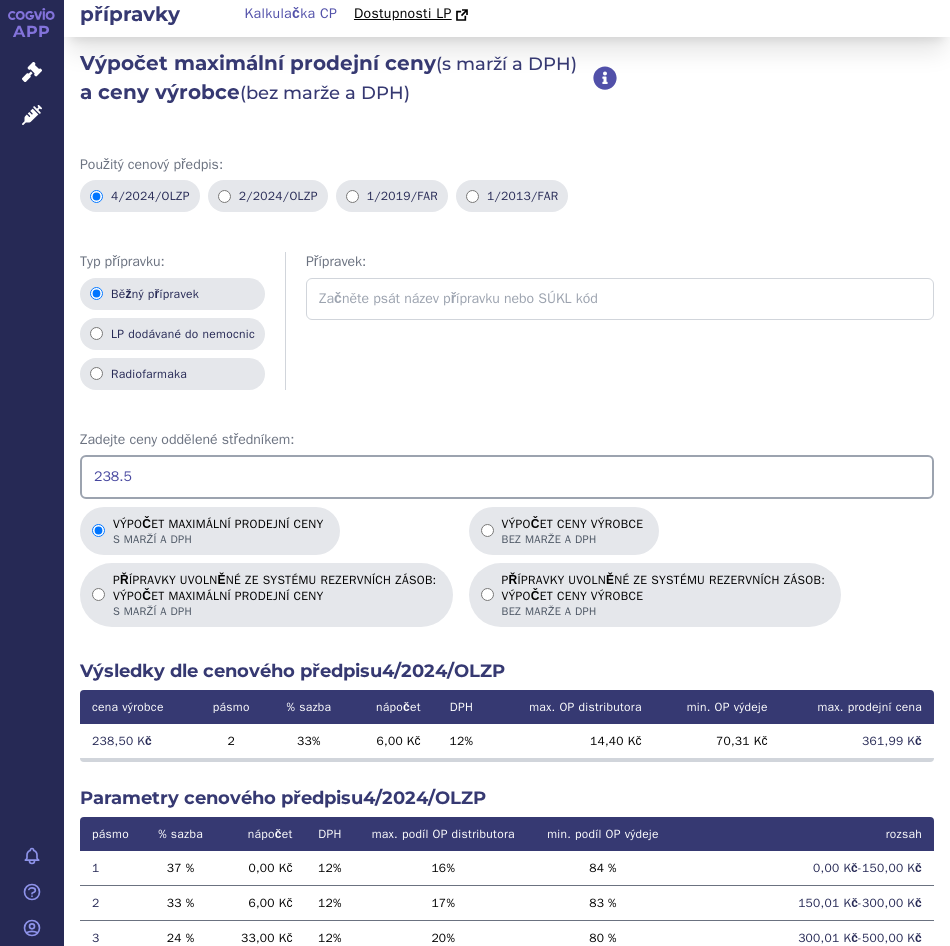drag, startPoint x: 189, startPoint y: 480, endPoint x: 31, endPoint y: 471, distance: 158.25612 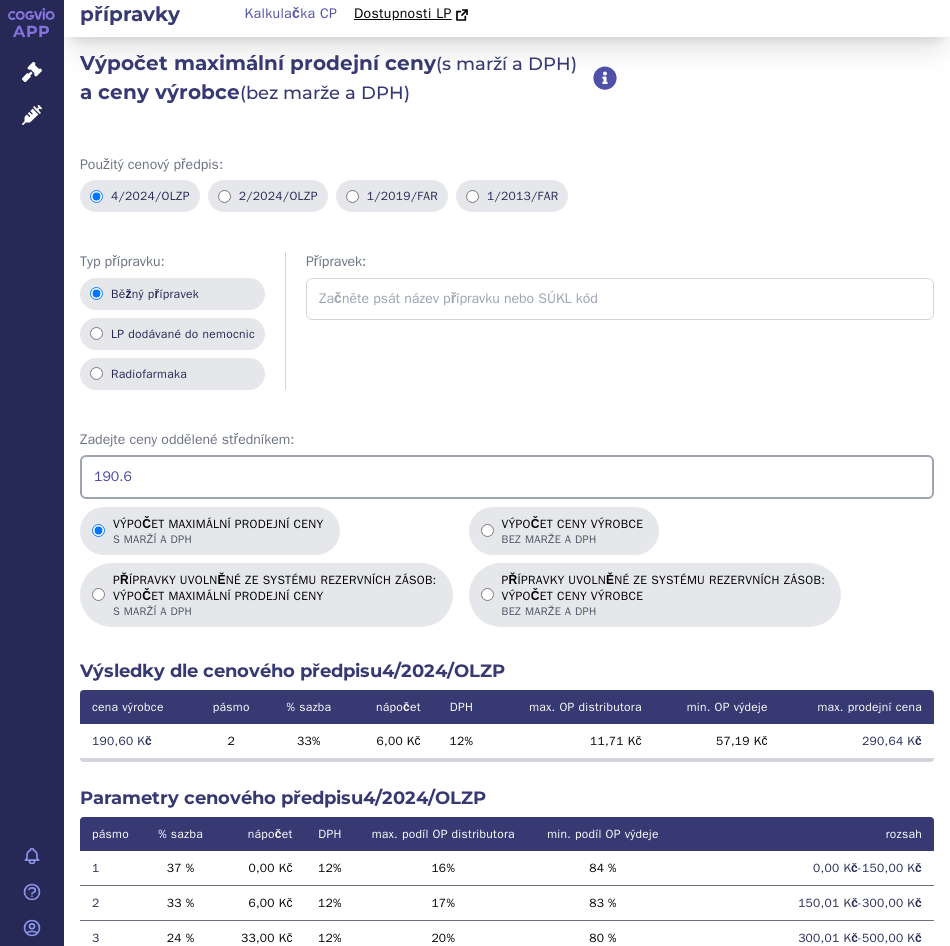 drag, startPoint x: 228, startPoint y: 464, endPoint x: 3, endPoint y: 460, distance: 225.03555 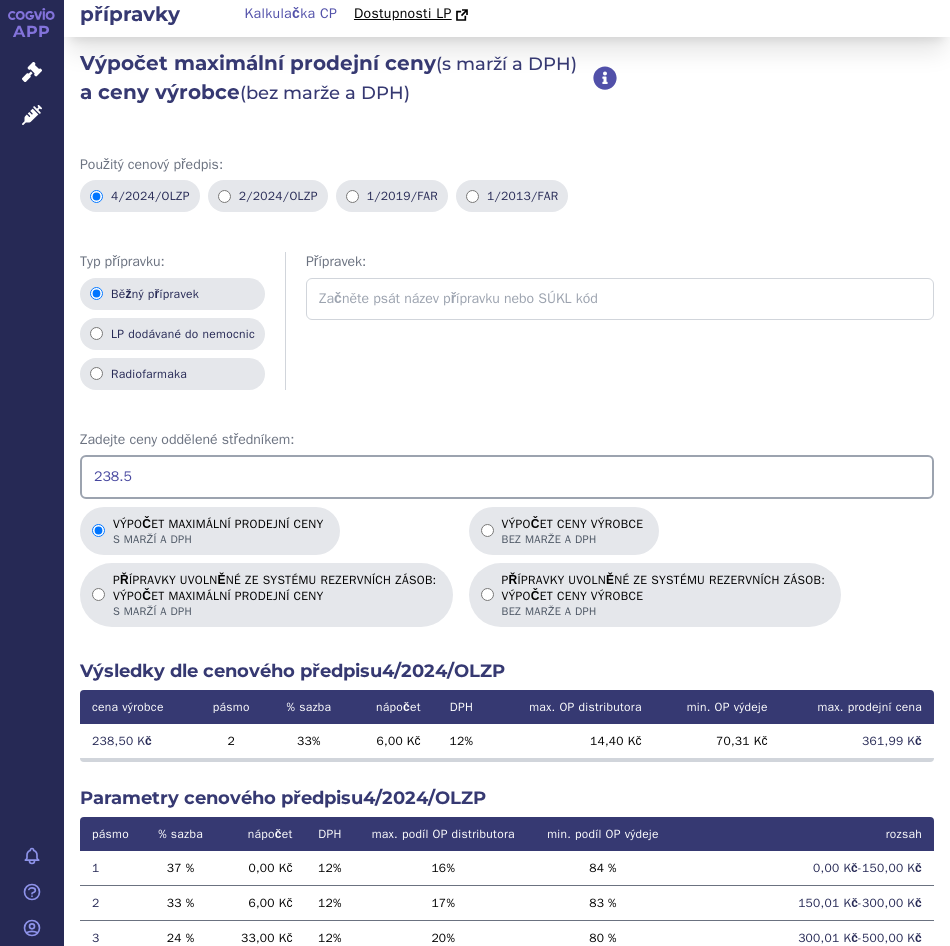 drag, startPoint x: 182, startPoint y: 476, endPoint x: 69, endPoint y: 460, distance: 114.12712 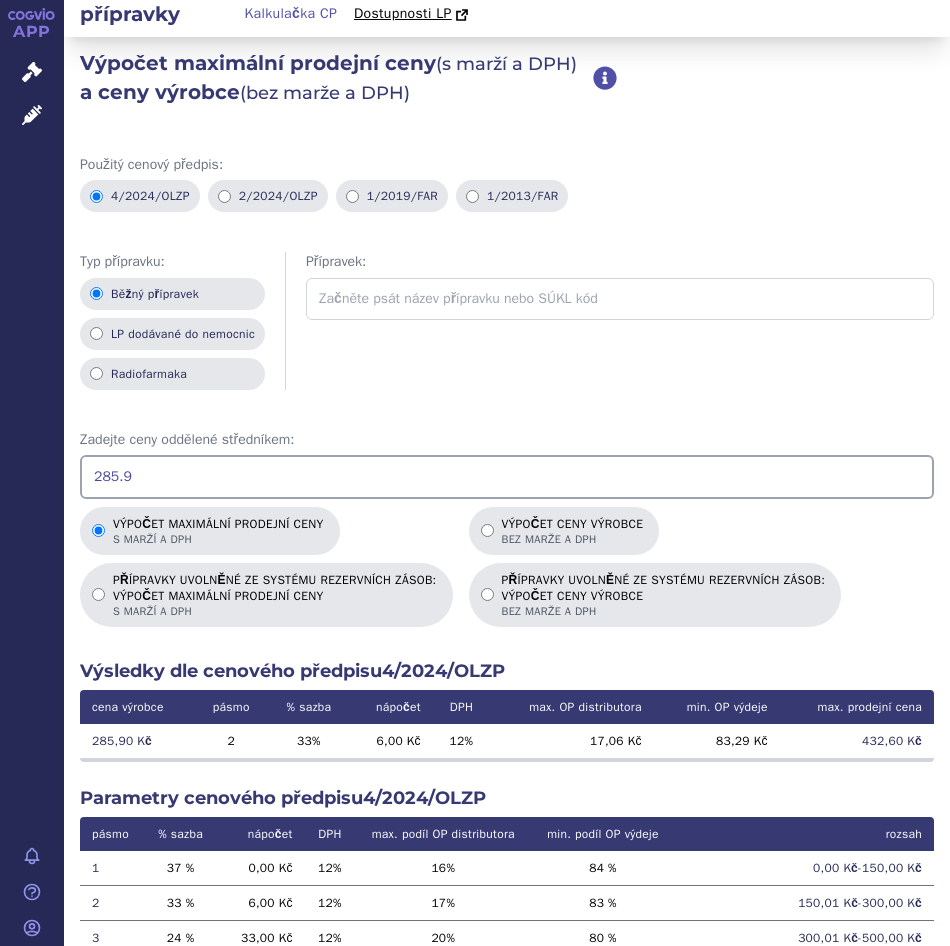 drag, startPoint x: 194, startPoint y: 469, endPoint x: 27, endPoint y: 482, distance: 167.50522 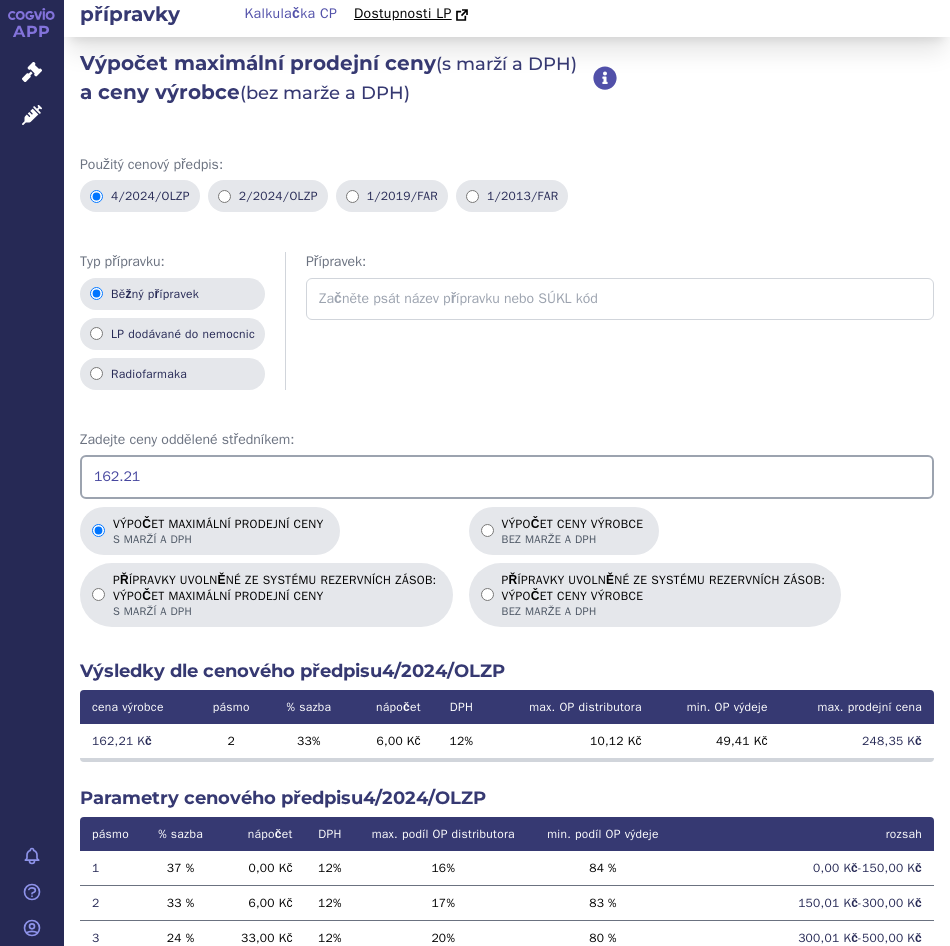 drag, startPoint x: 177, startPoint y: 471, endPoint x: 735, endPoint y: 307, distance: 581.60126 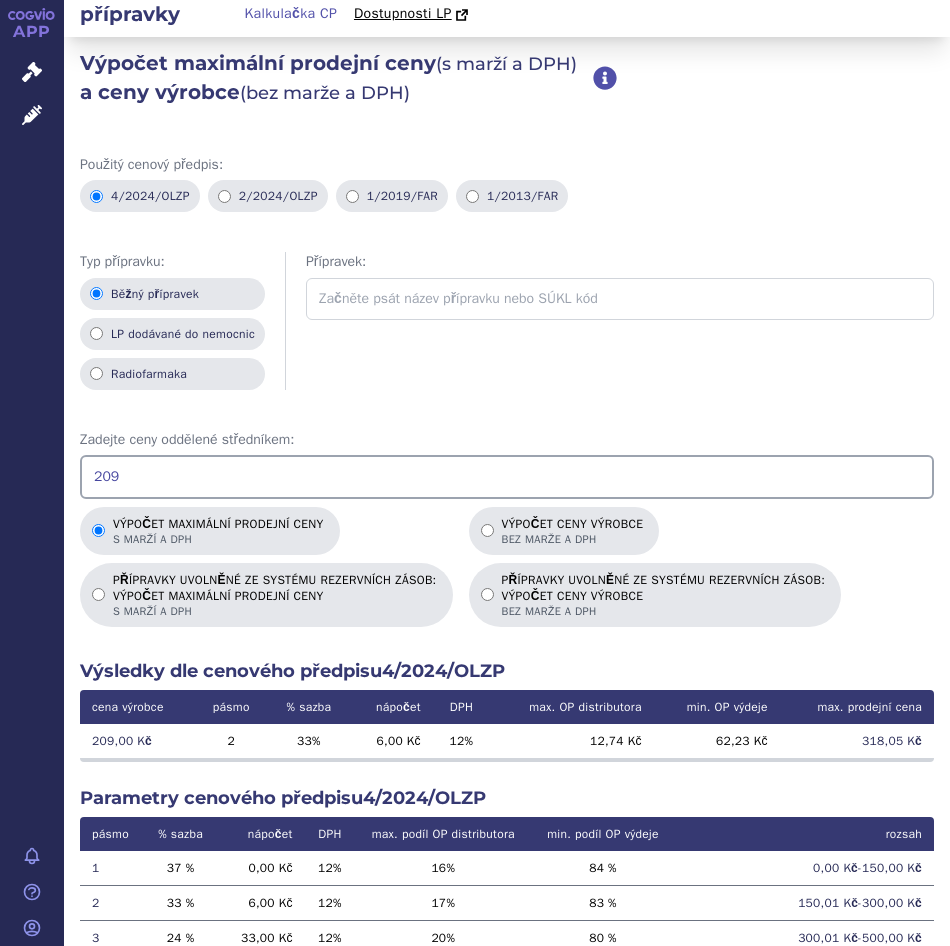 drag, startPoint x: 160, startPoint y: 474, endPoint x: 17, endPoint y: 473, distance: 143.0035 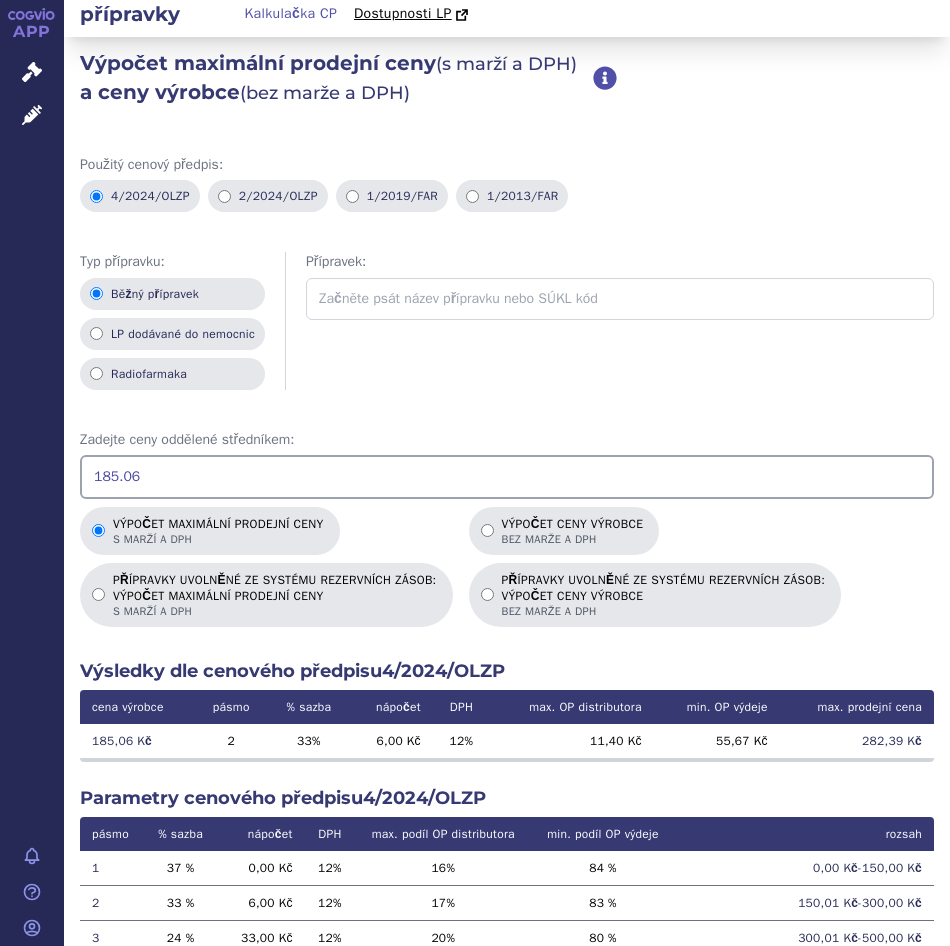 drag, startPoint x: 166, startPoint y: 468, endPoint x: 915, endPoint y: 263, distance: 776.5475 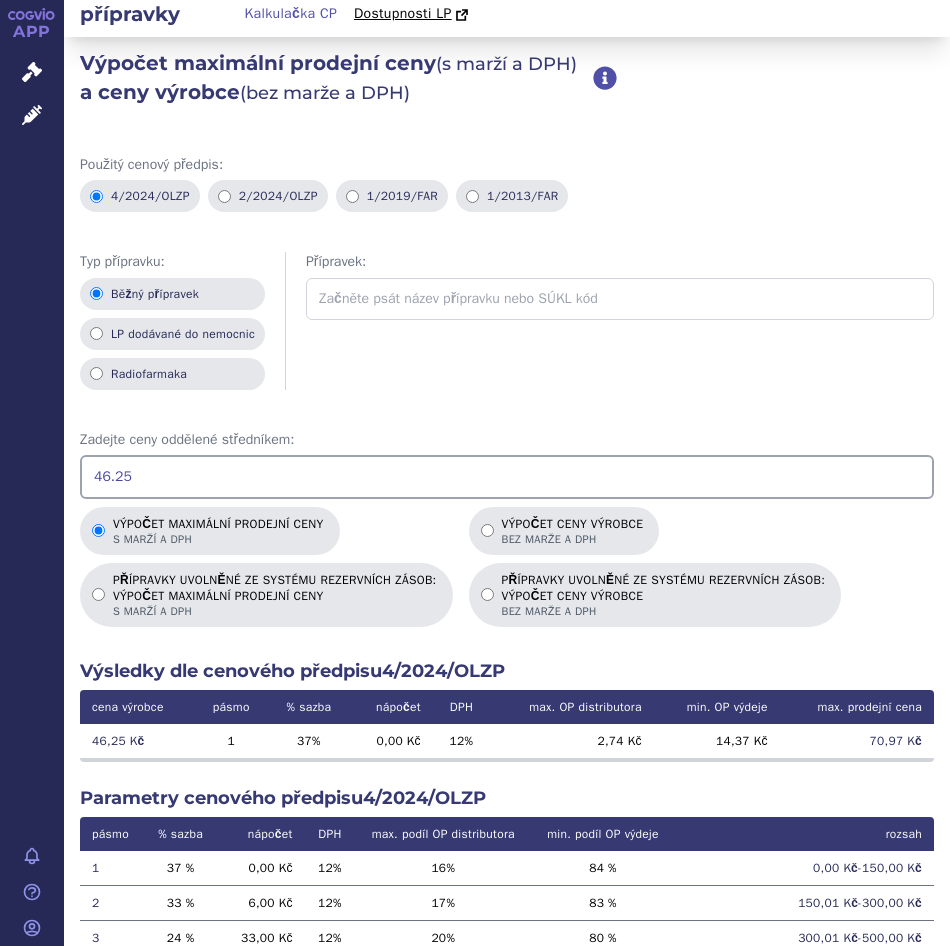 drag, startPoint x: 150, startPoint y: 479, endPoint x: 10, endPoint y: 490, distance: 140.43147 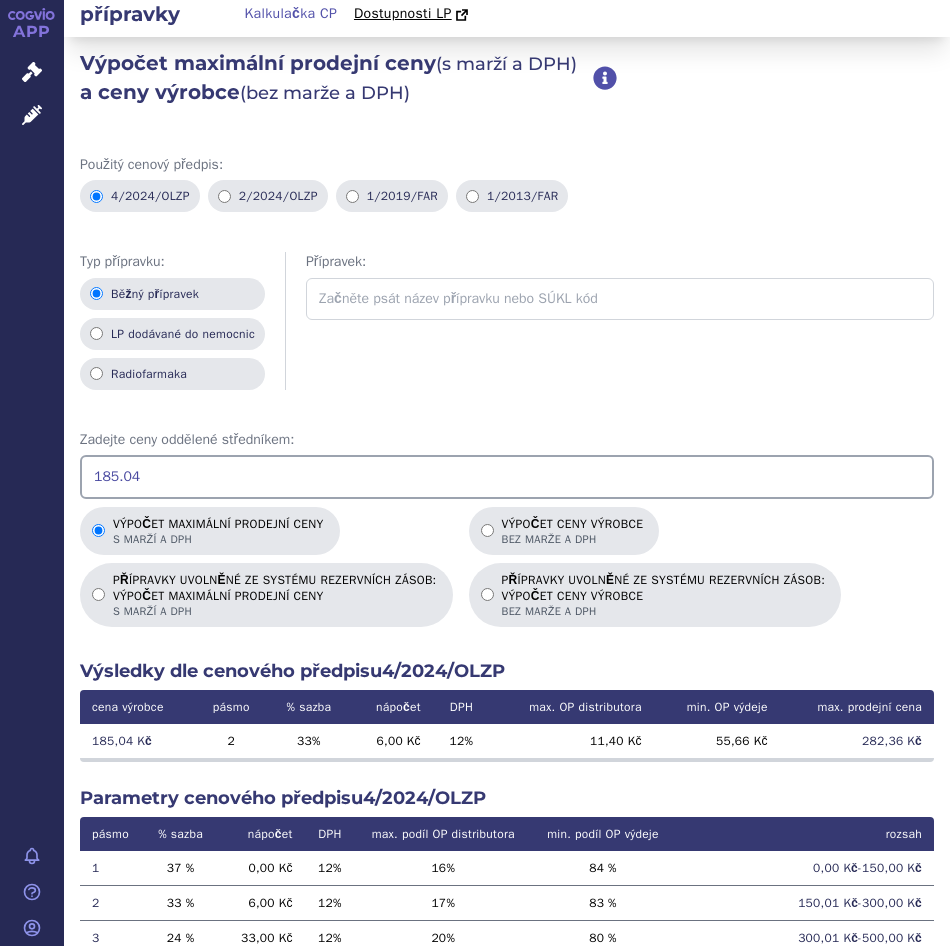 drag, startPoint x: 167, startPoint y: 471, endPoint x: 1, endPoint y: 471, distance: 166 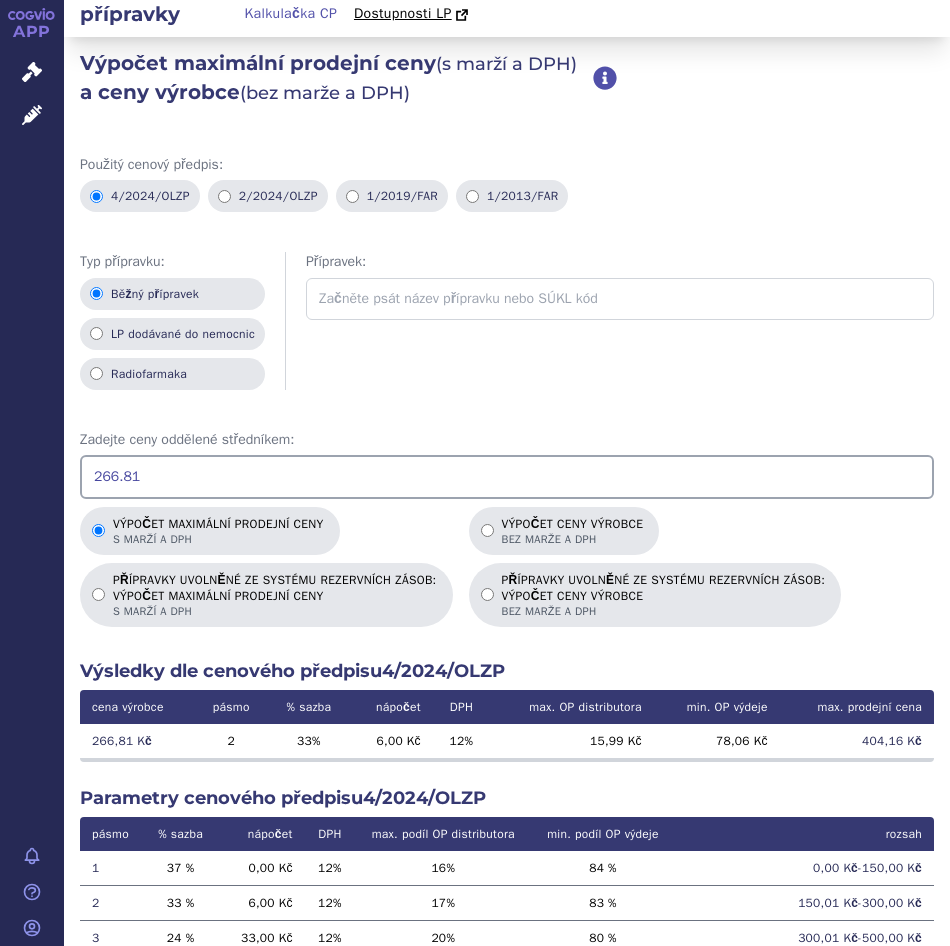 drag, startPoint x: 137, startPoint y: 474, endPoint x: 194, endPoint y: 401, distance: 92.61749 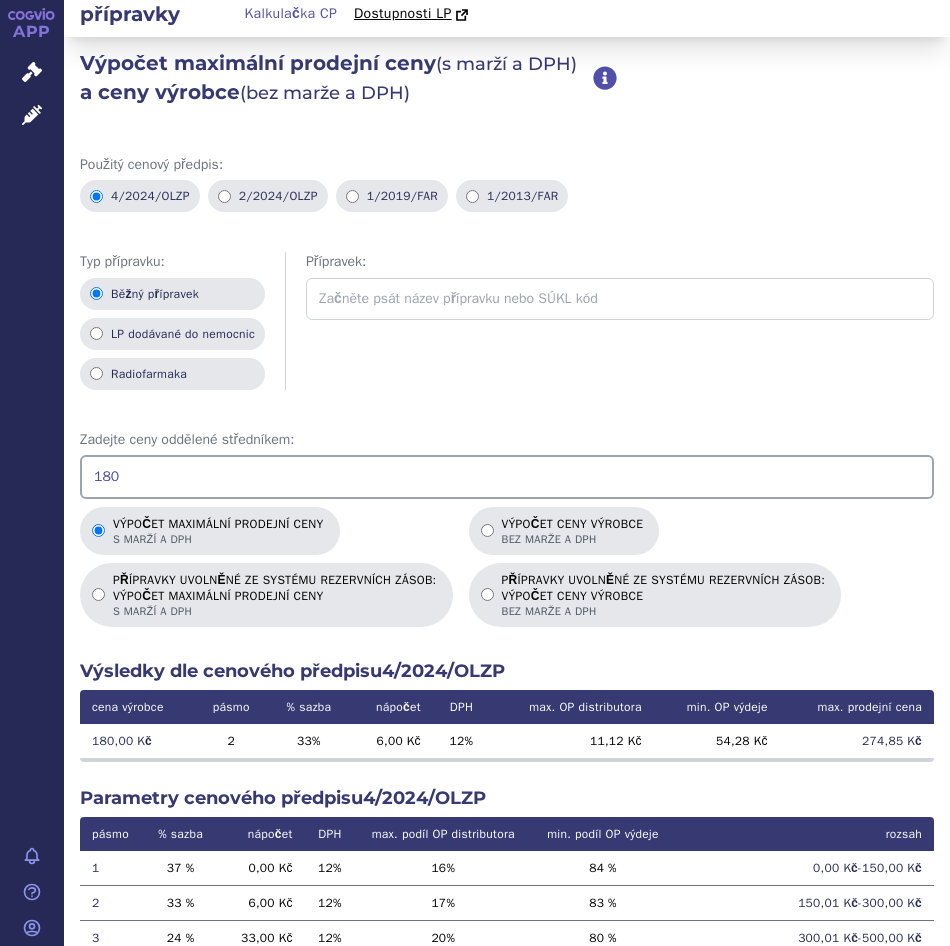 type on "180" 